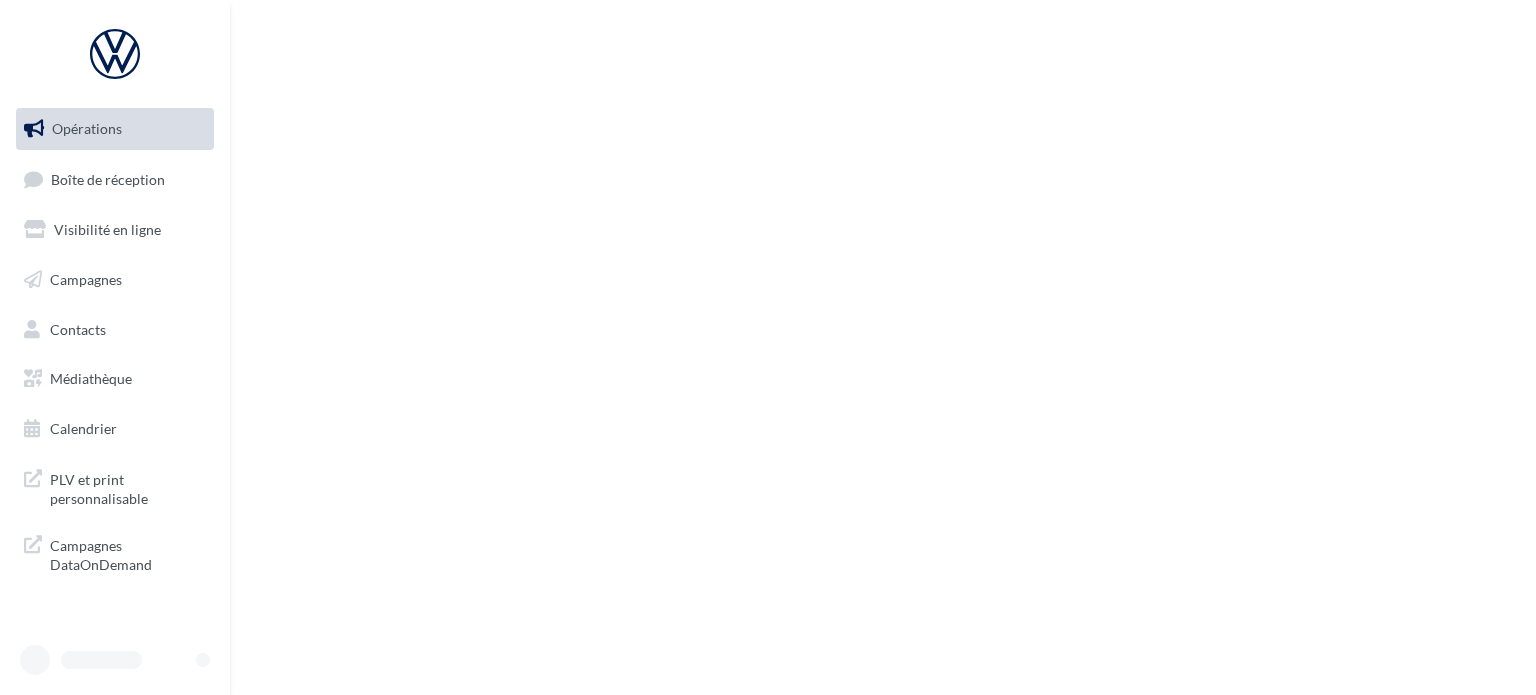 scroll, scrollTop: 0, scrollLeft: 0, axis: both 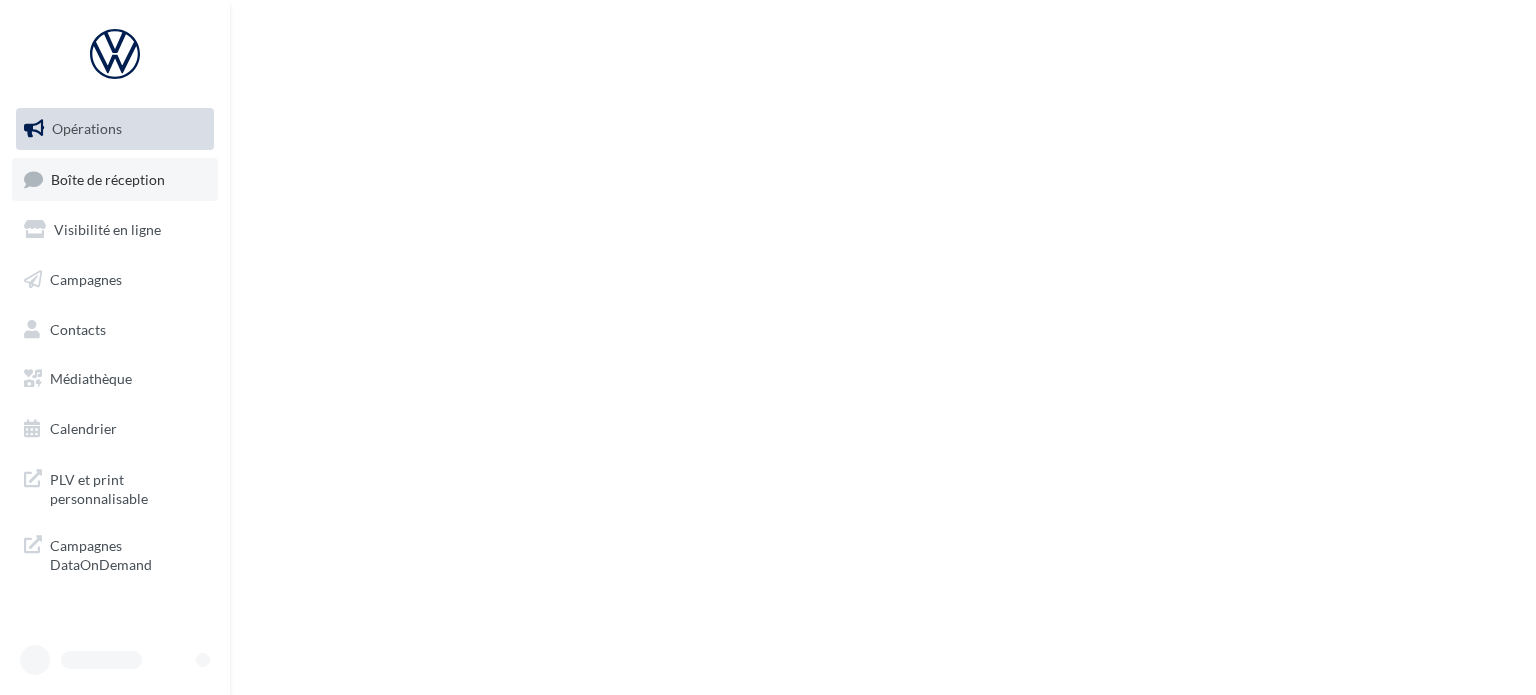 click on "Boîte de réception" at bounding box center (108, 178) 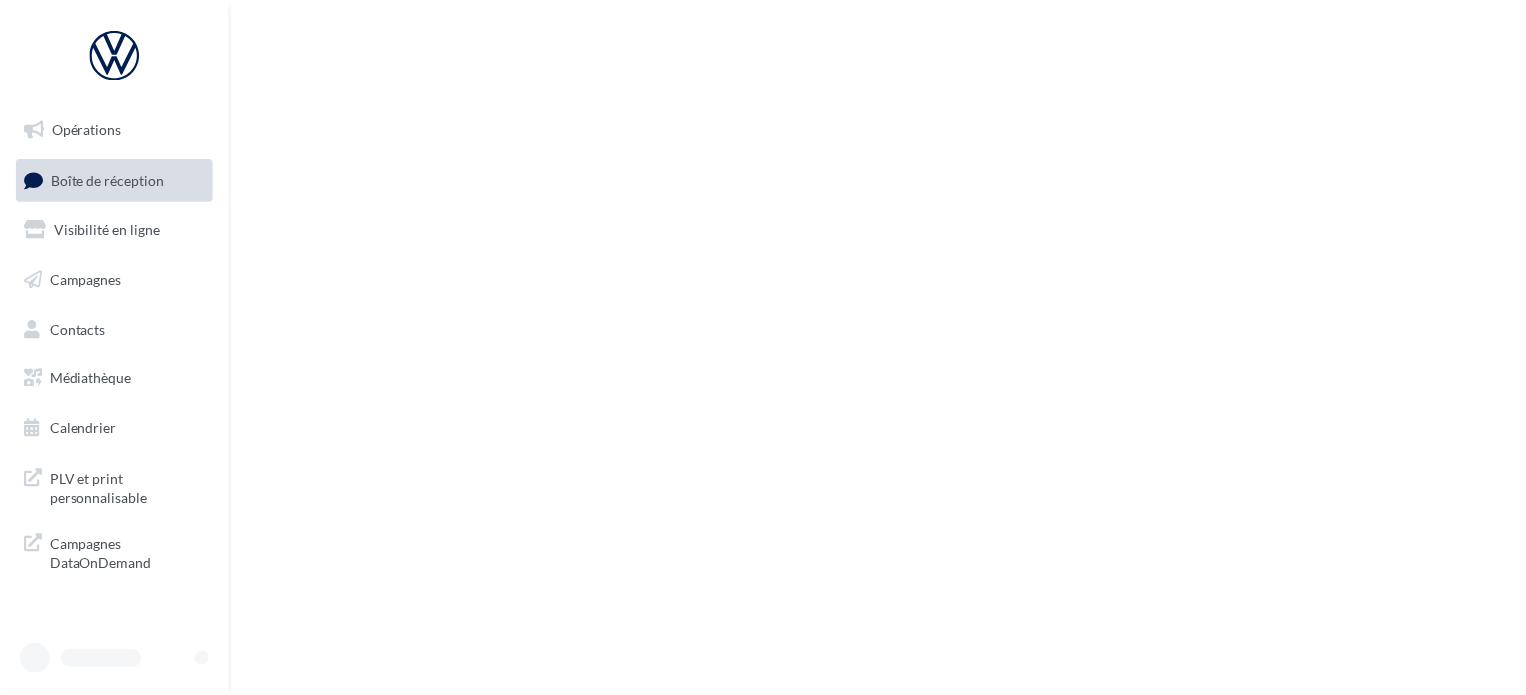 scroll, scrollTop: 0, scrollLeft: 0, axis: both 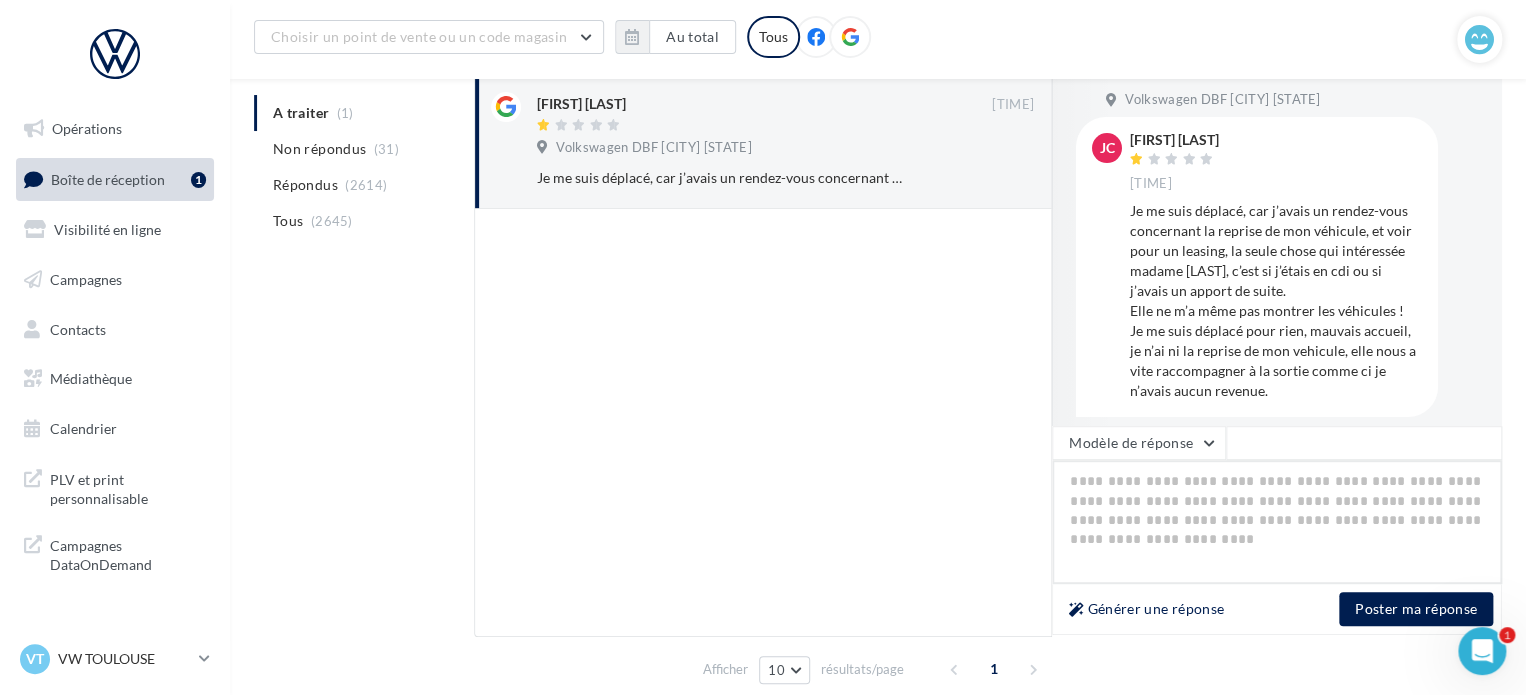 click at bounding box center (1277, 522) 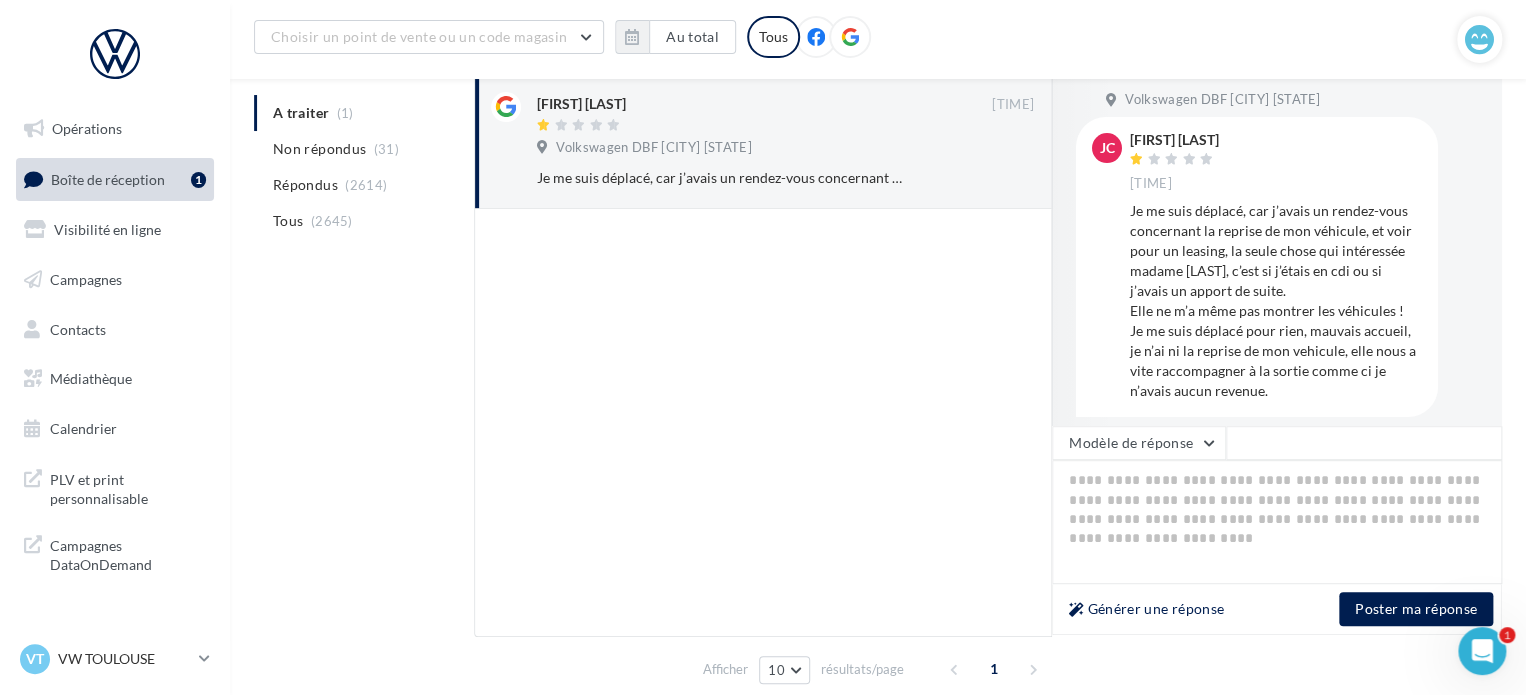 click on "Générer une réponse
Poster ma réponse" at bounding box center (1277, 609) 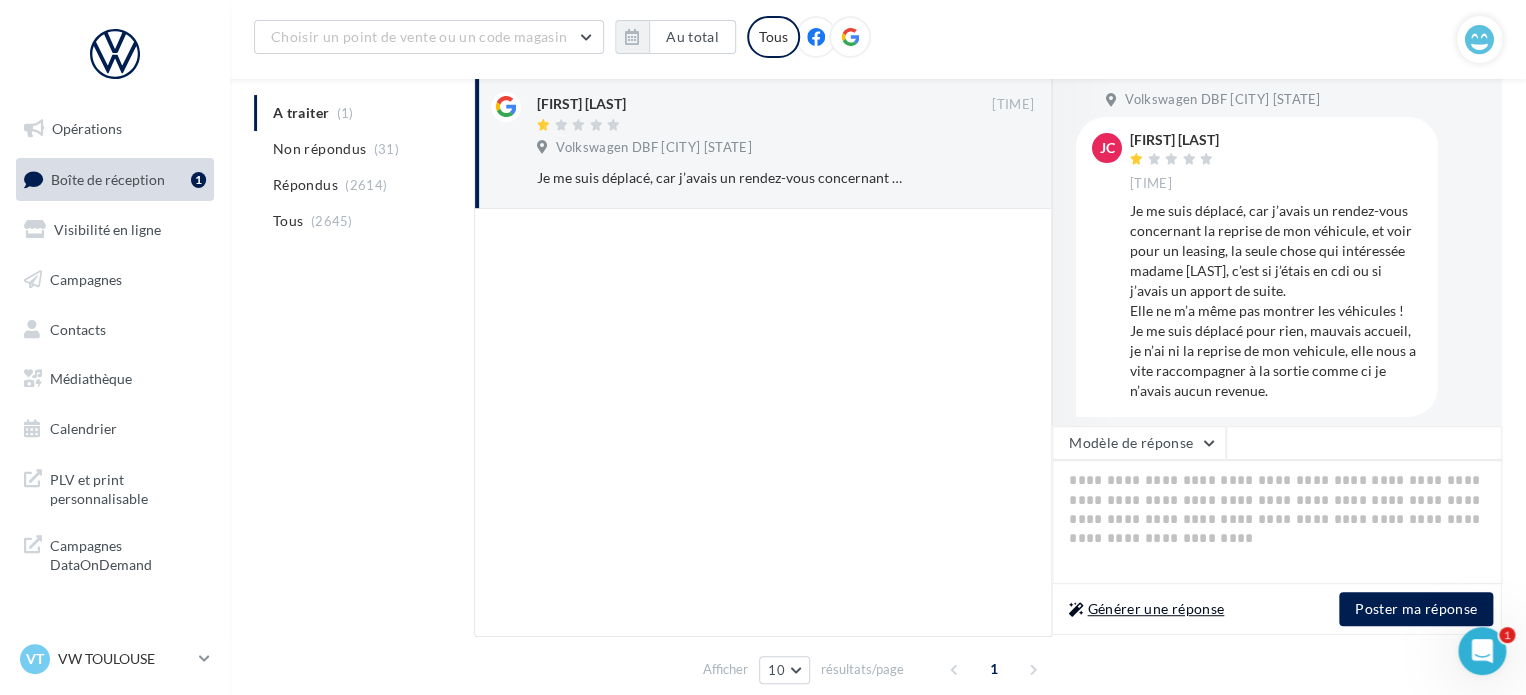 click on "Générer une réponse" at bounding box center [1146, 609] 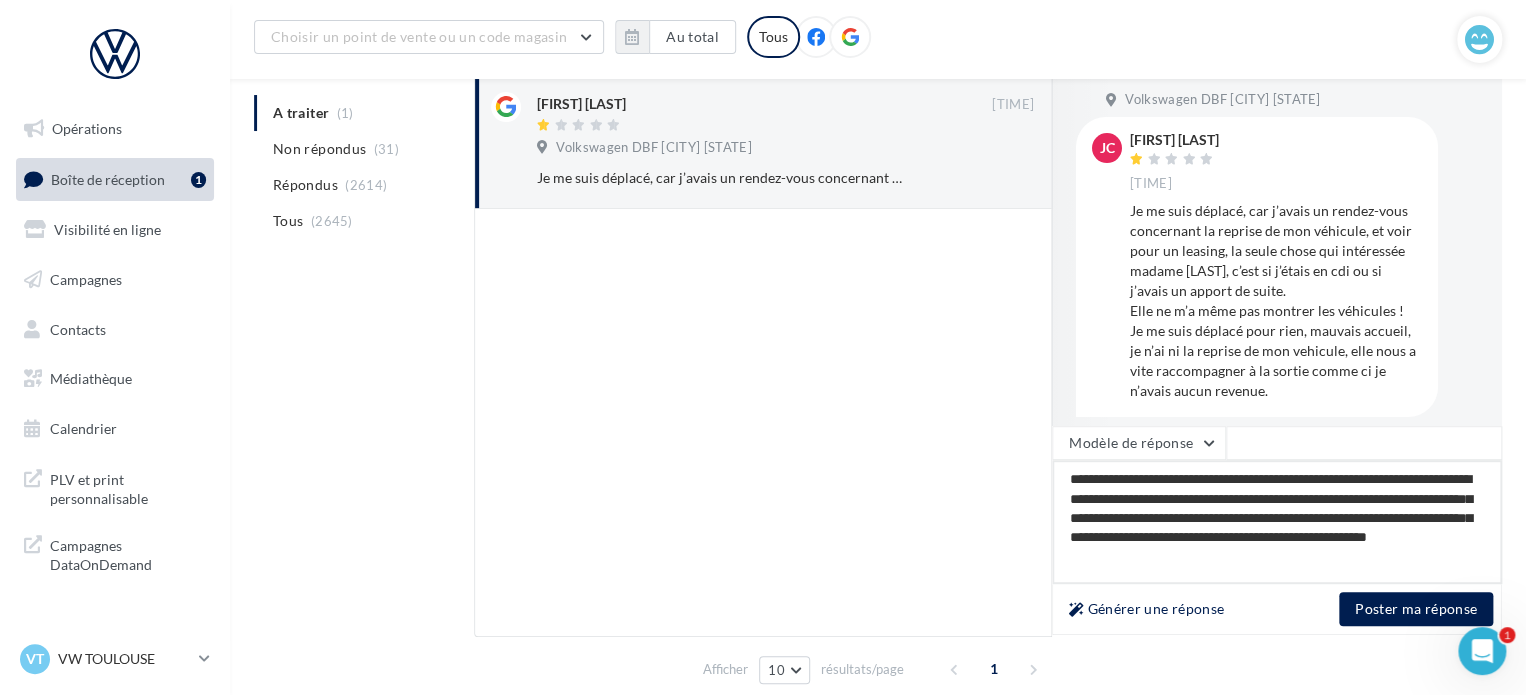 click on "**********" at bounding box center [1277, 522] 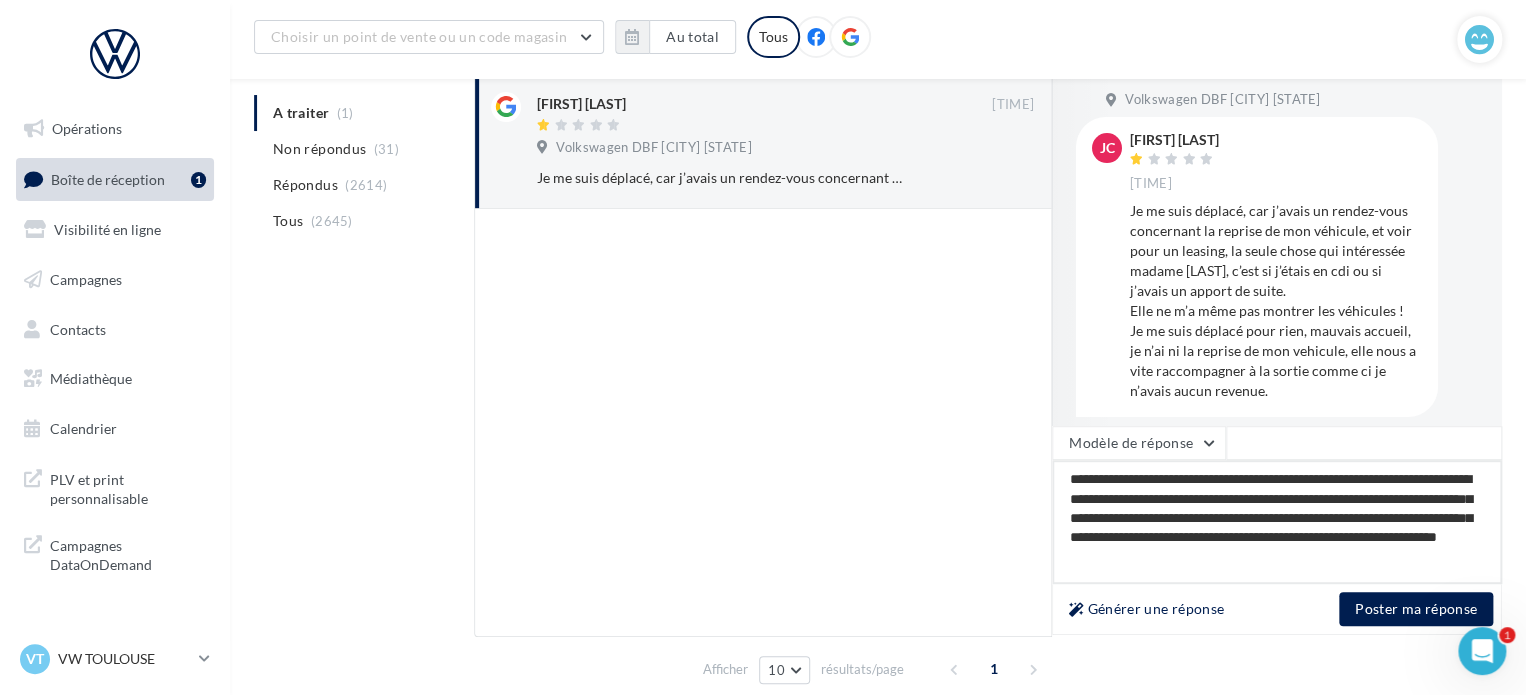 click on "**********" at bounding box center [1277, 522] 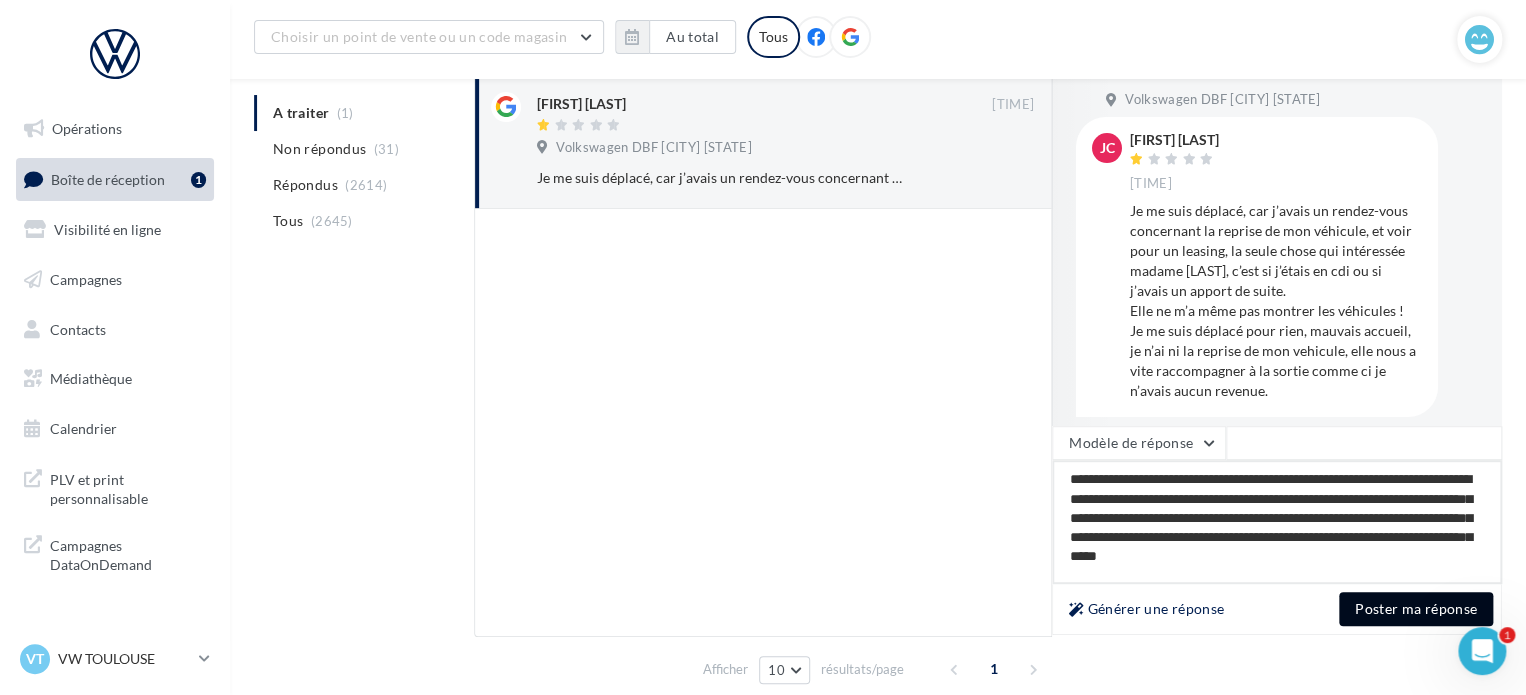 type on "**********" 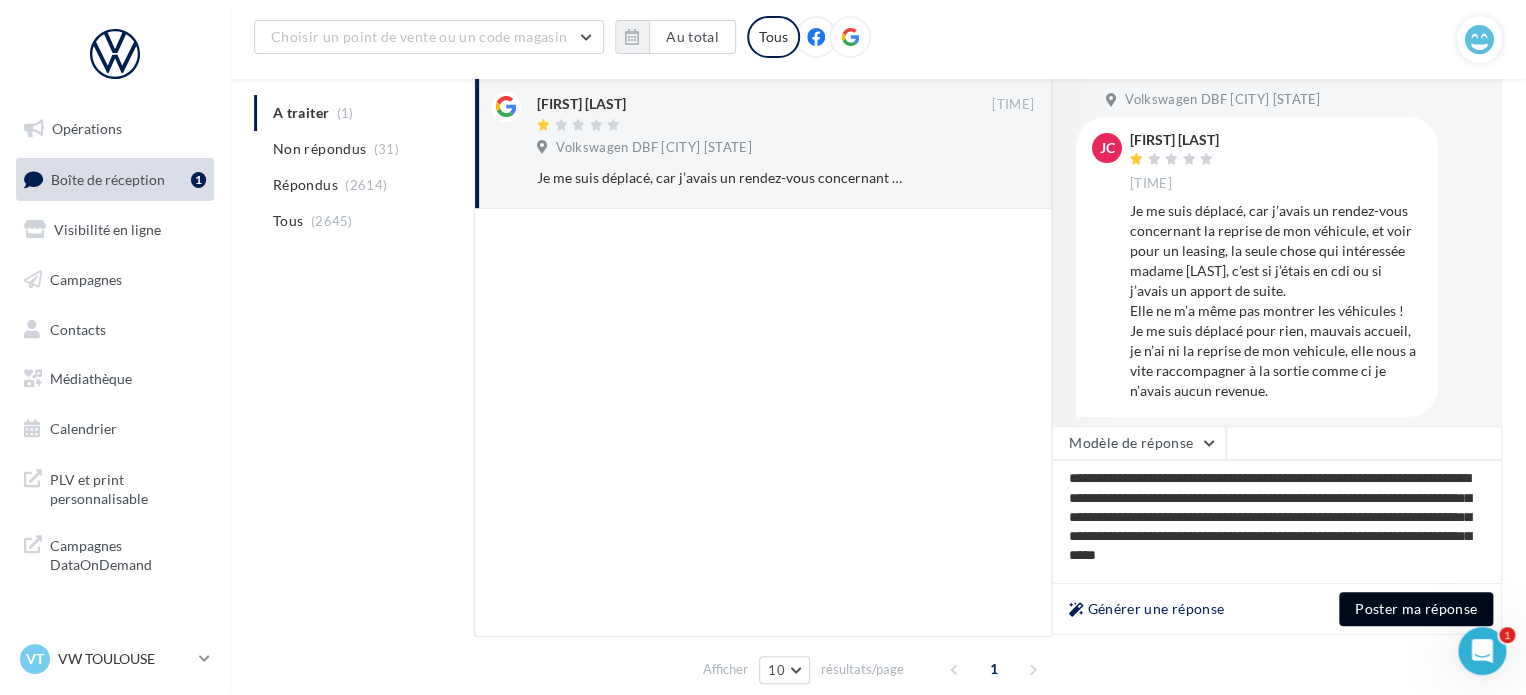 click on "Poster ma réponse" at bounding box center [1416, 609] 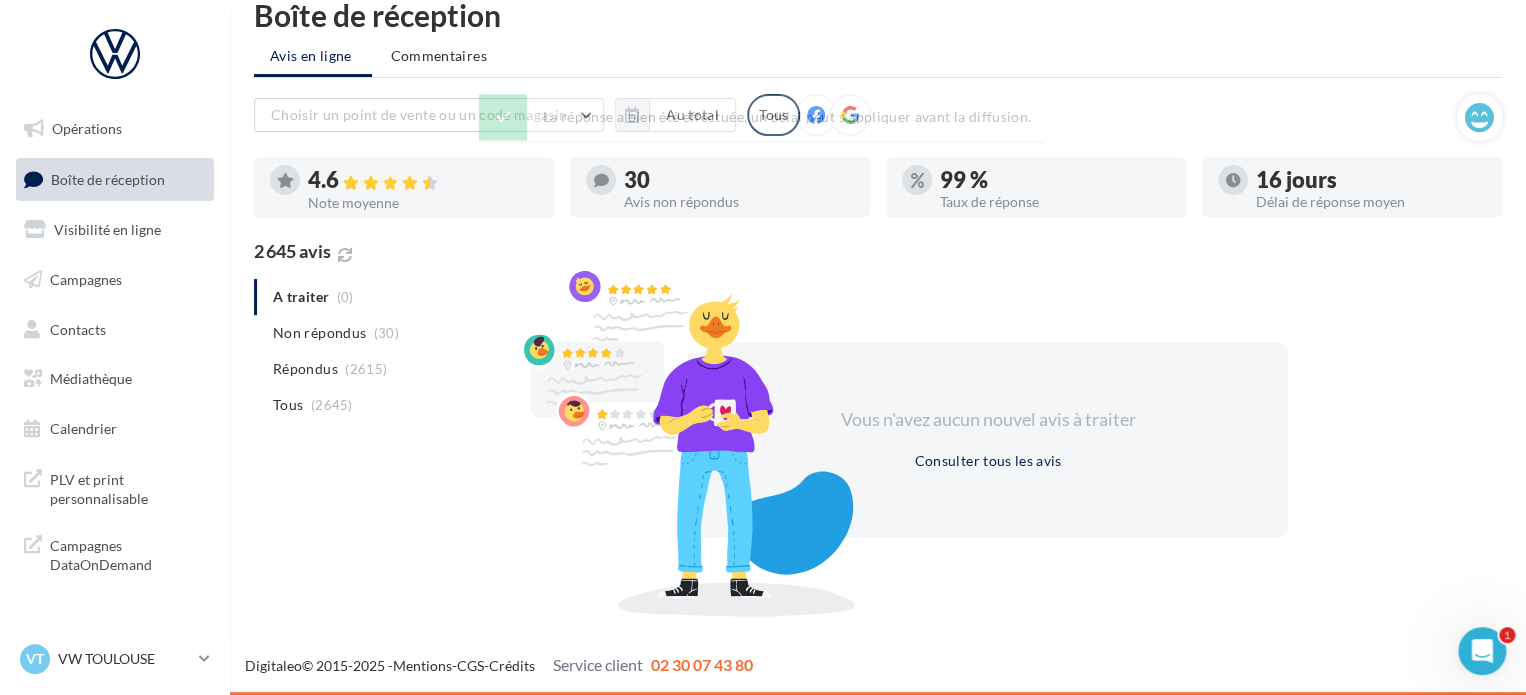 scroll, scrollTop: 32, scrollLeft: 0, axis: vertical 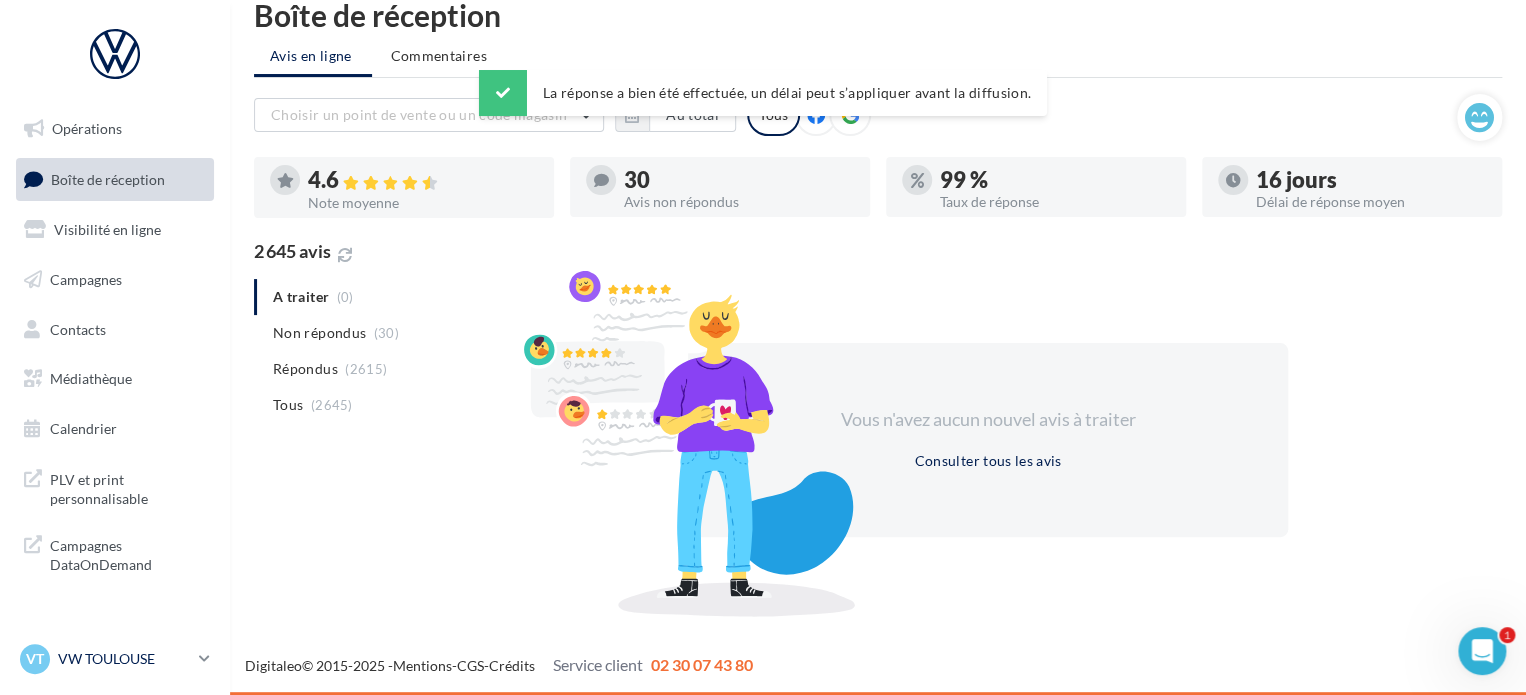 click on "VW TOULOUSE" at bounding box center [124, 659] 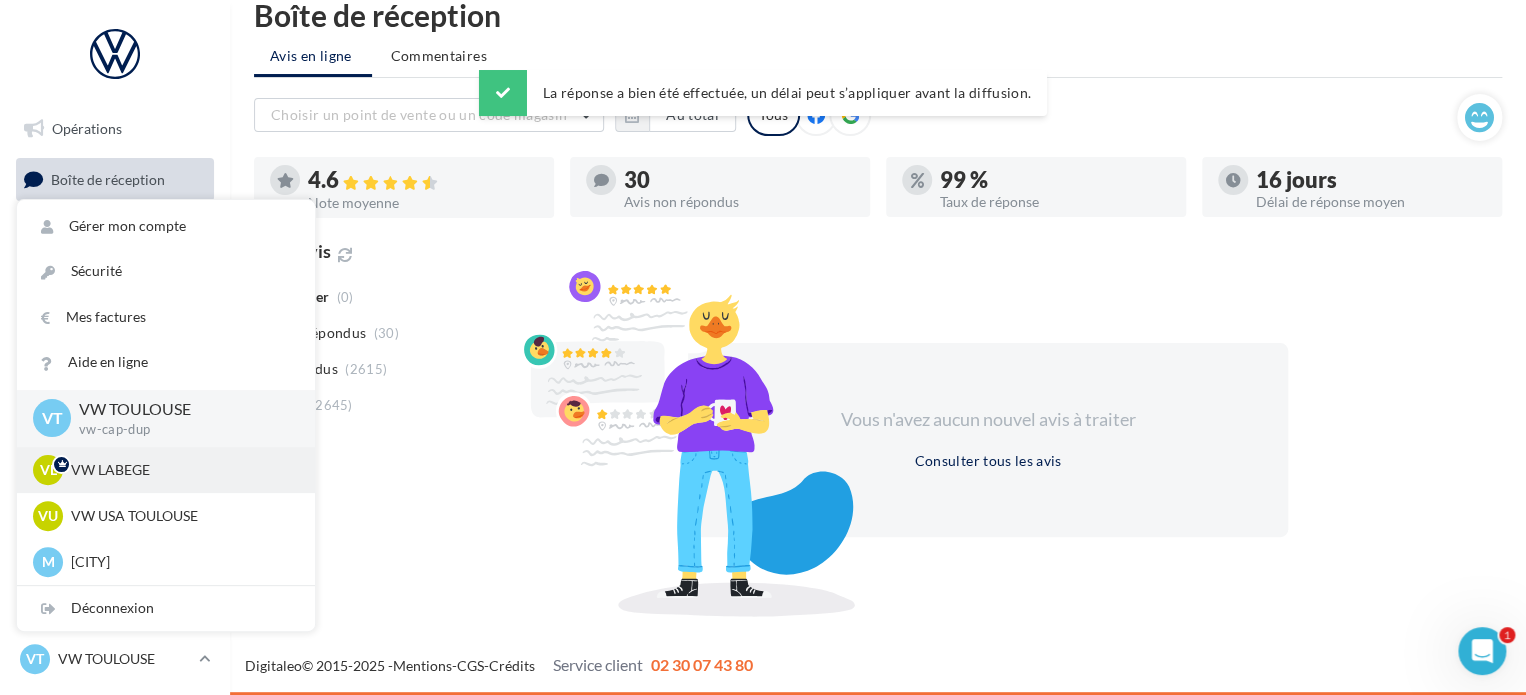 click on "VL     VW LABEGE   vw-lab-dup" at bounding box center [166, 470] 